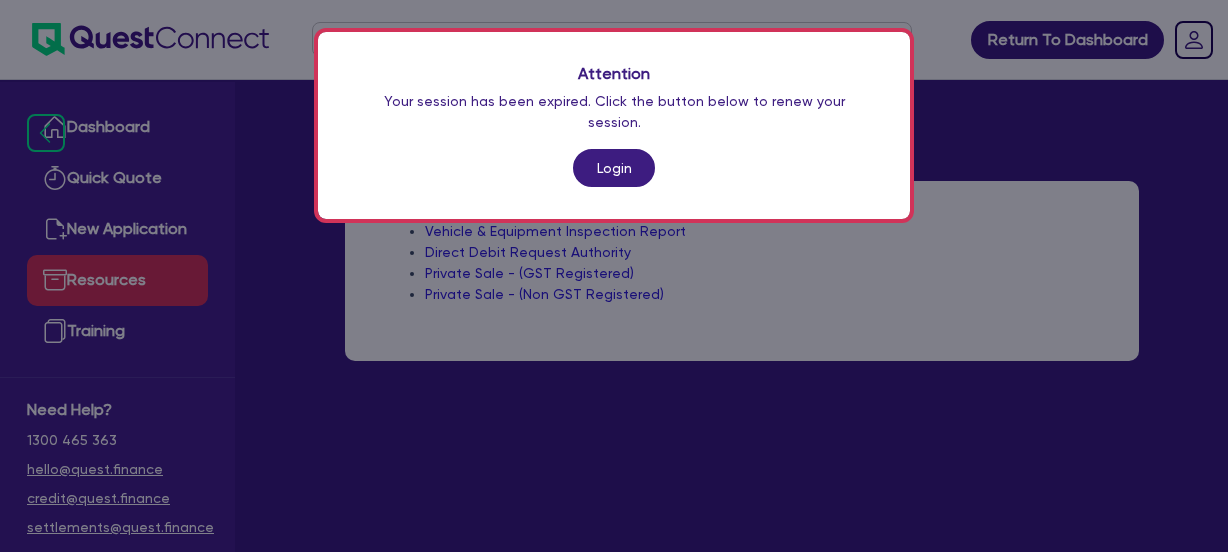 scroll, scrollTop: 0, scrollLeft: 0, axis: both 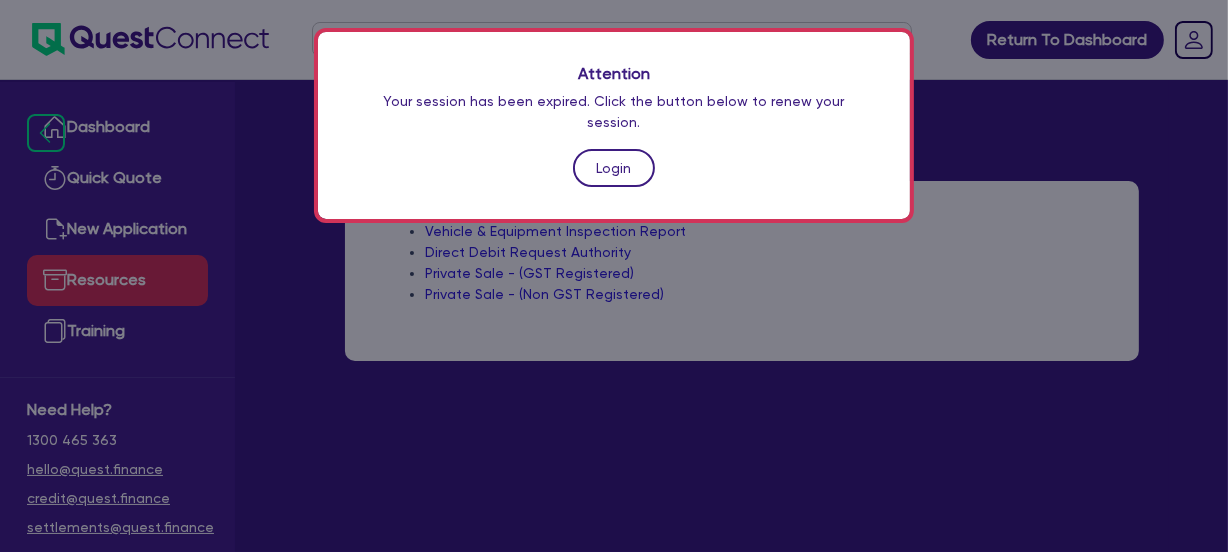 click on "Login" at bounding box center [614, 168] 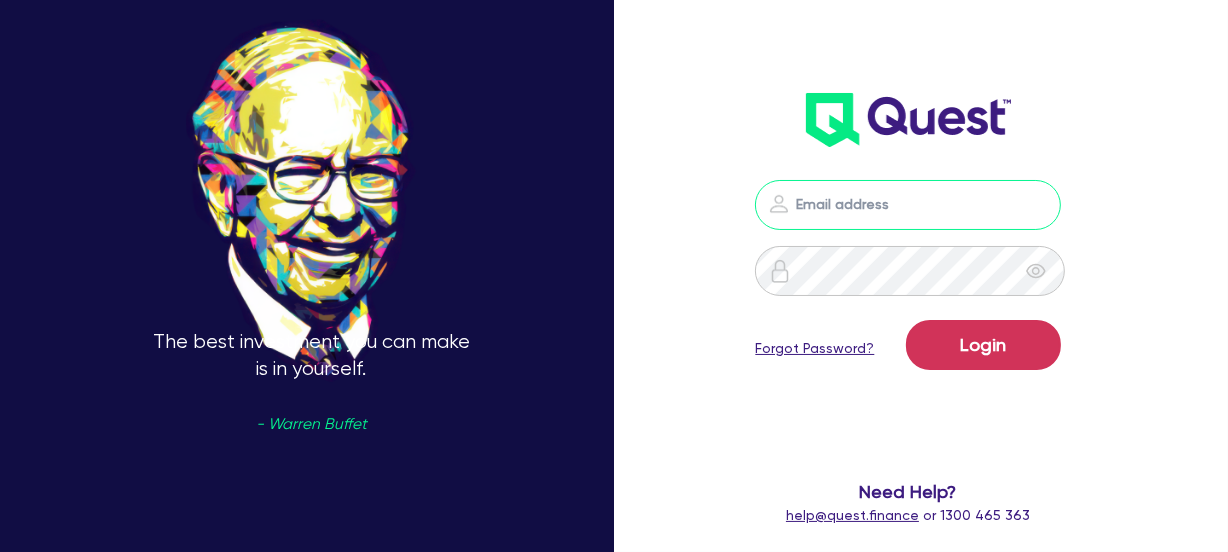 type on "[EMAIL]" 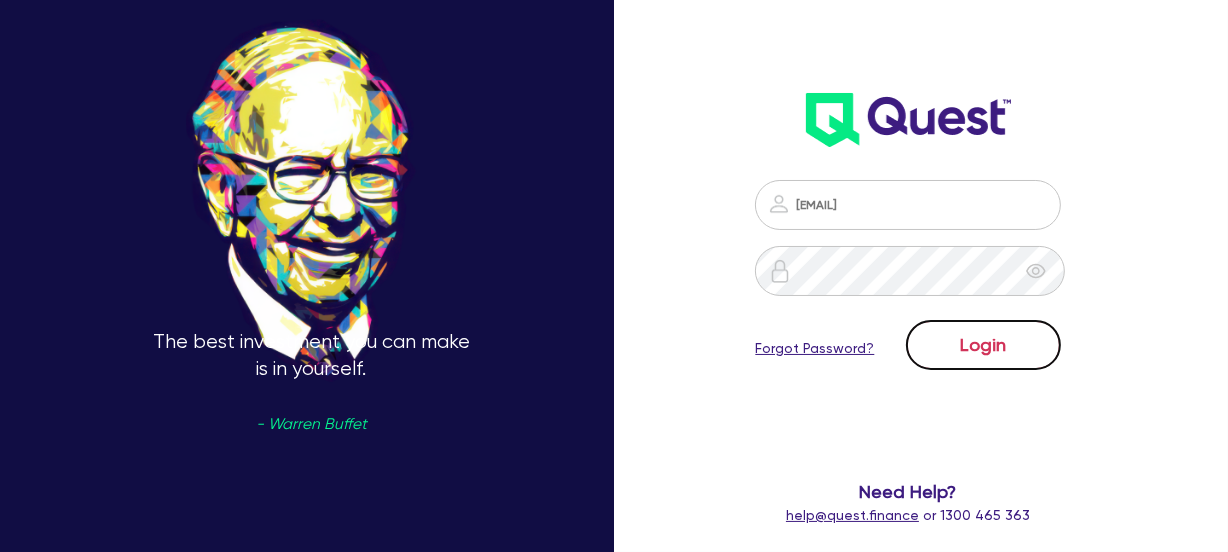 click on "Login" at bounding box center (983, 345) 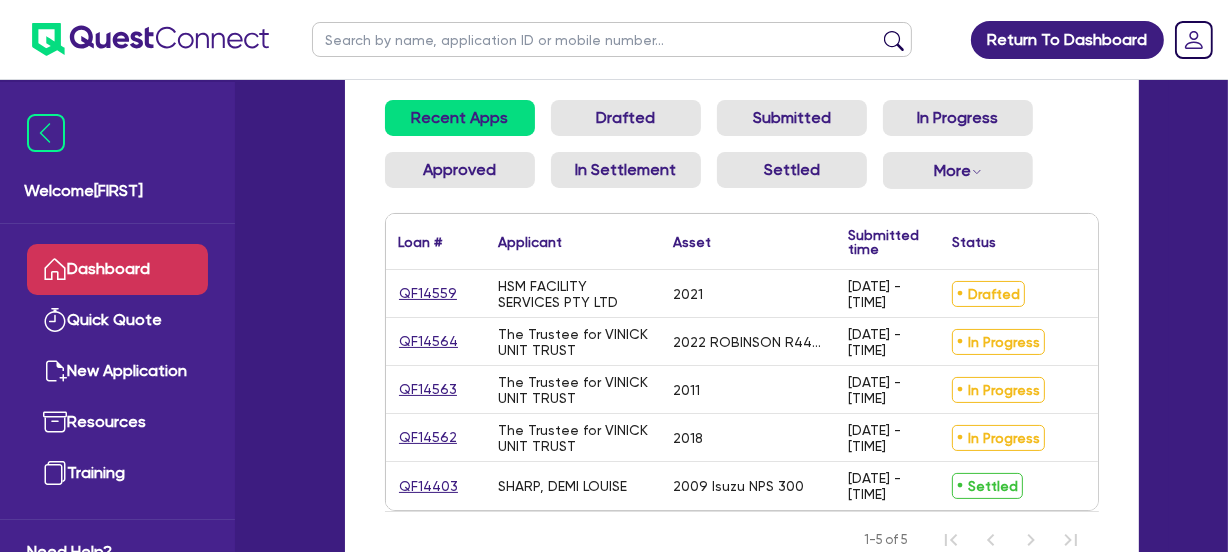 scroll, scrollTop: 181, scrollLeft: 0, axis: vertical 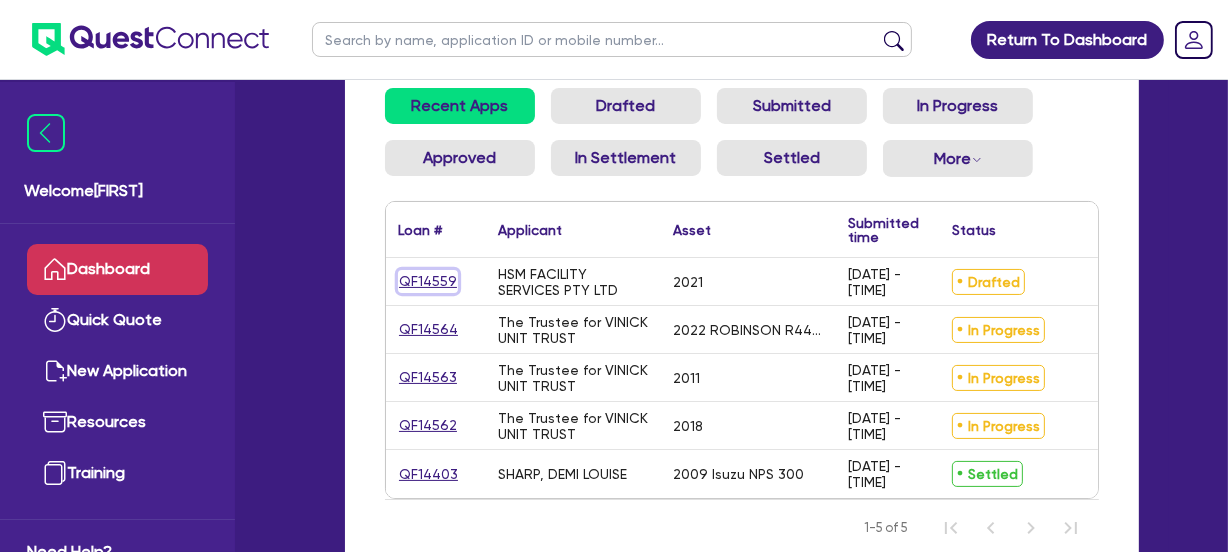 click on "QF14559" at bounding box center (428, 281) 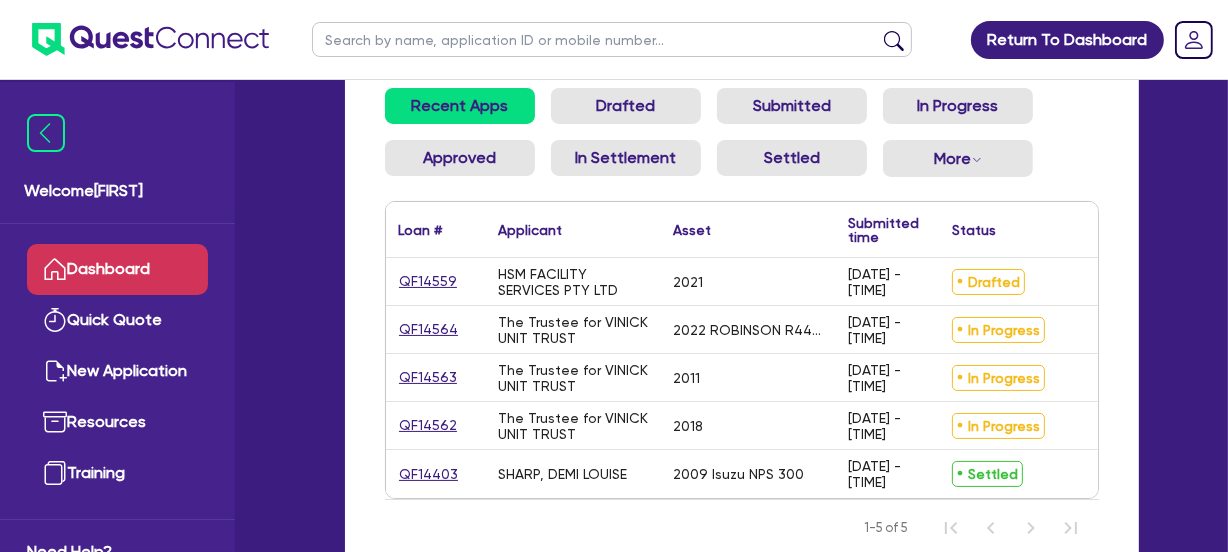 scroll, scrollTop: 0, scrollLeft: 0, axis: both 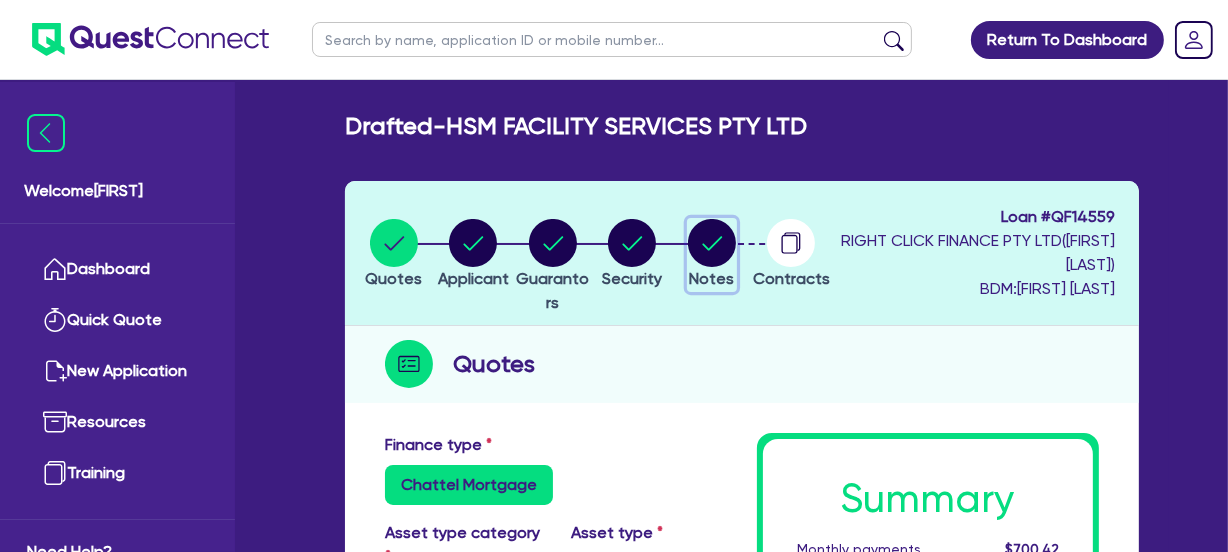 click at bounding box center (712, 243) 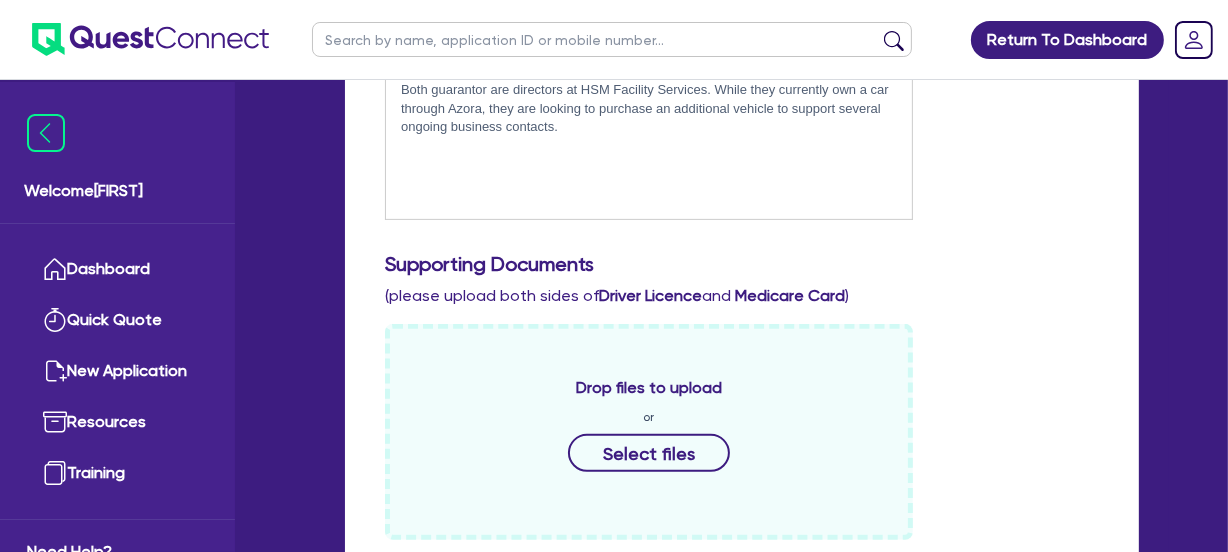 scroll, scrollTop: 545, scrollLeft: 0, axis: vertical 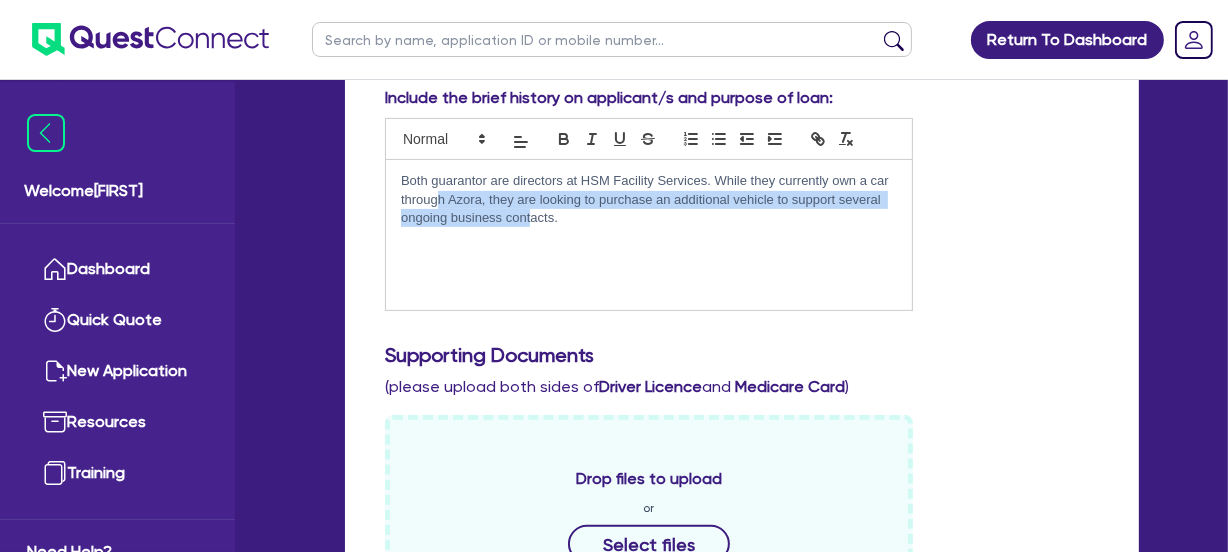 drag, startPoint x: 510, startPoint y: 220, endPoint x: 421, endPoint y: 194, distance: 92.72001 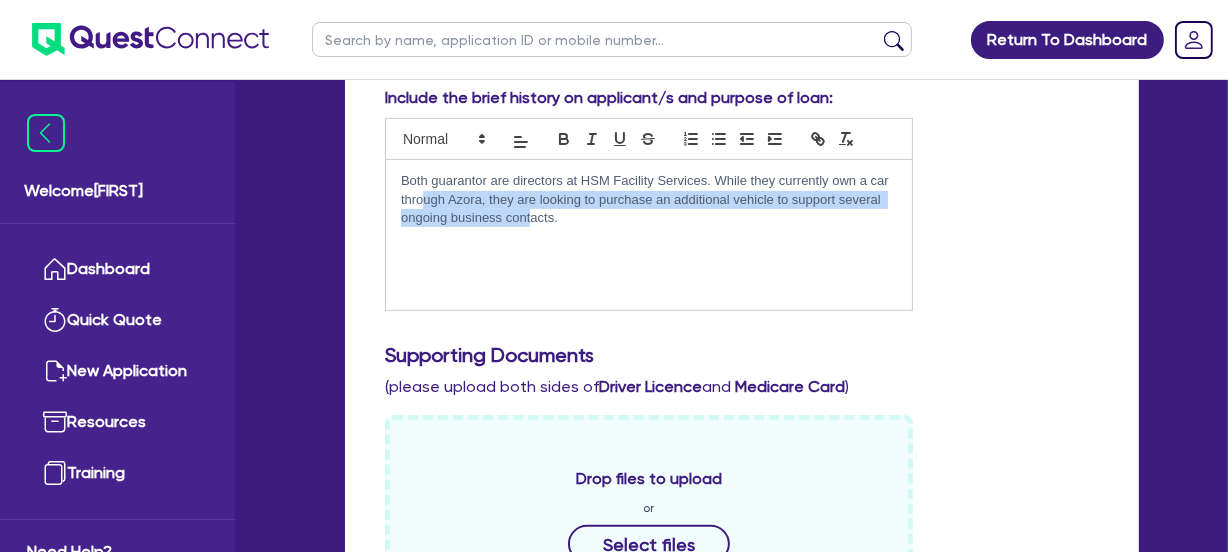 click on "Both guarantor are directors at HSM Facility Services. While they currently own a car through Azora, they are looking to purchase an additional vehicle to support several ongoing business contacts." at bounding box center (649, 199) 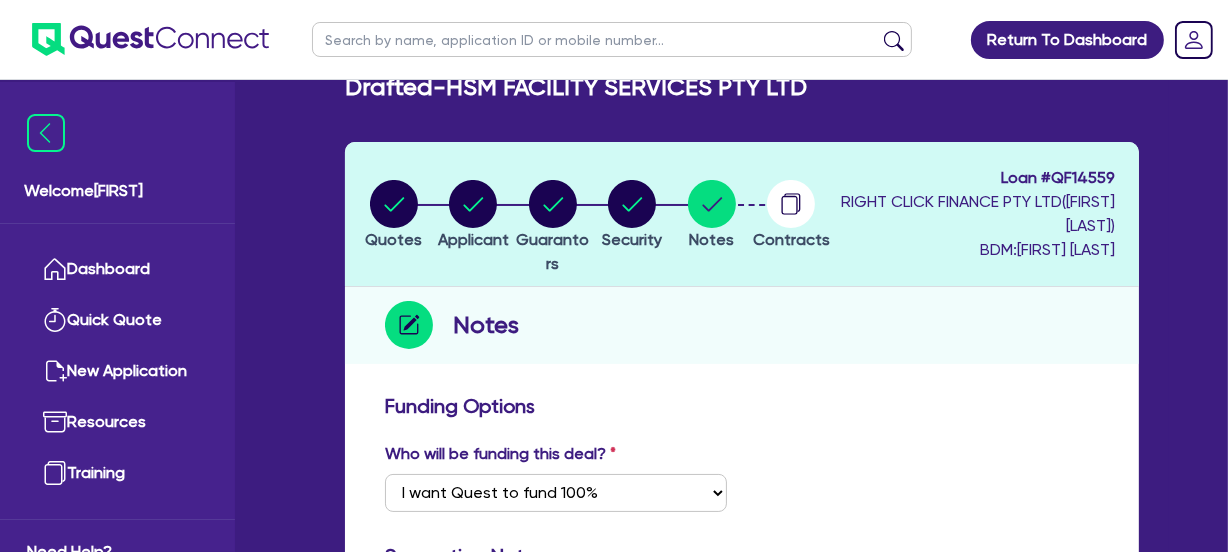 scroll, scrollTop: 14, scrollLeft: 0, axis: vertical 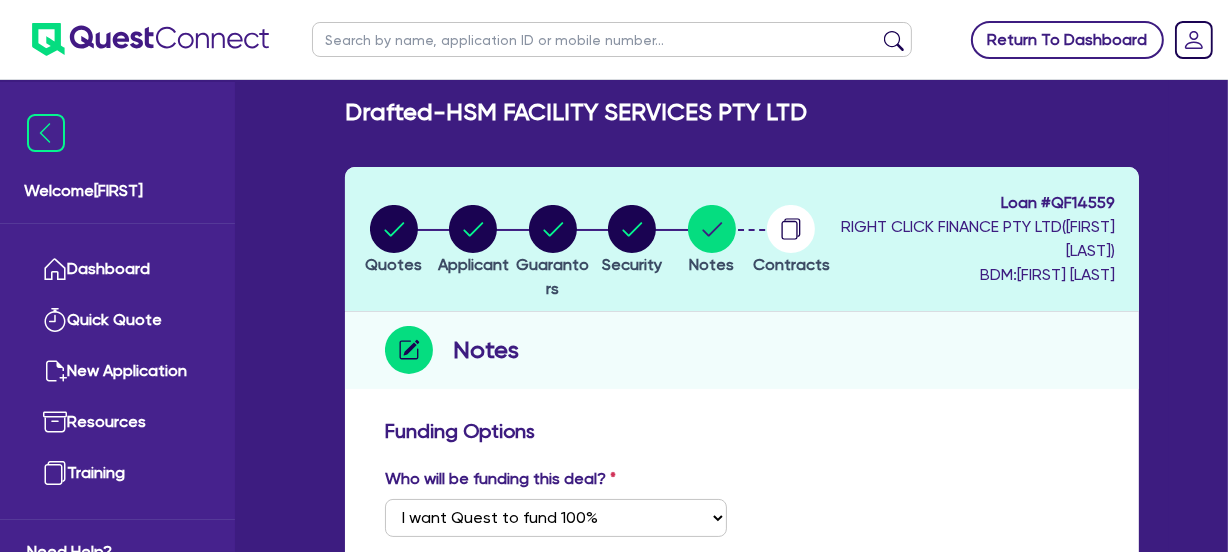 click on "Return To Dashboard" at bounding box center [1067, 40] 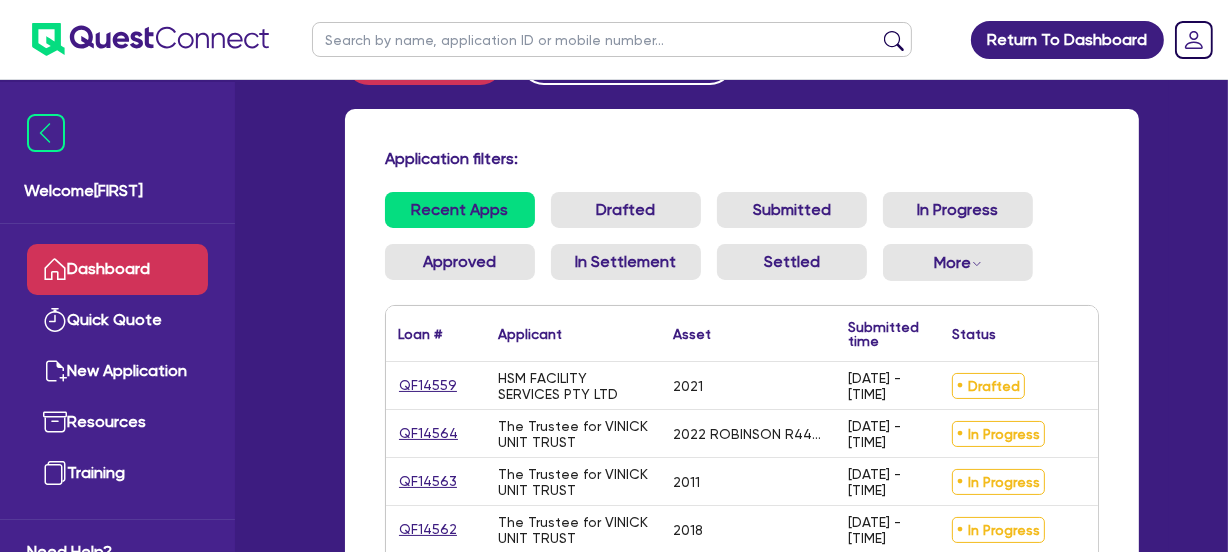 scroll, scrollTop: 181, scrollLeft: 0, axis: vertical 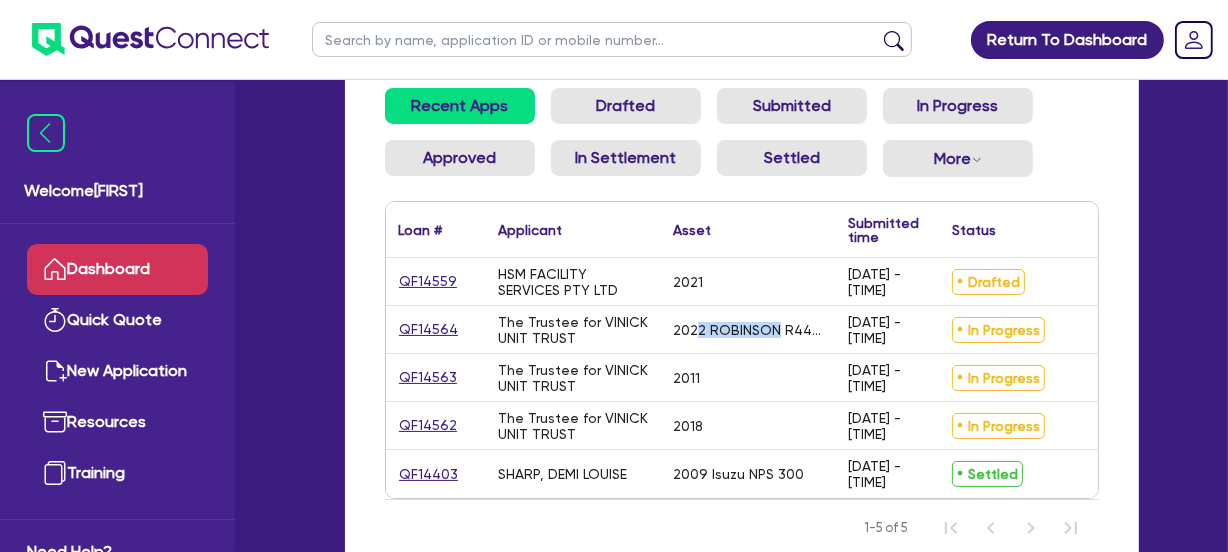 click on "2022 ROBINSON R44 RAVEN" at bounding box center [748, 330] 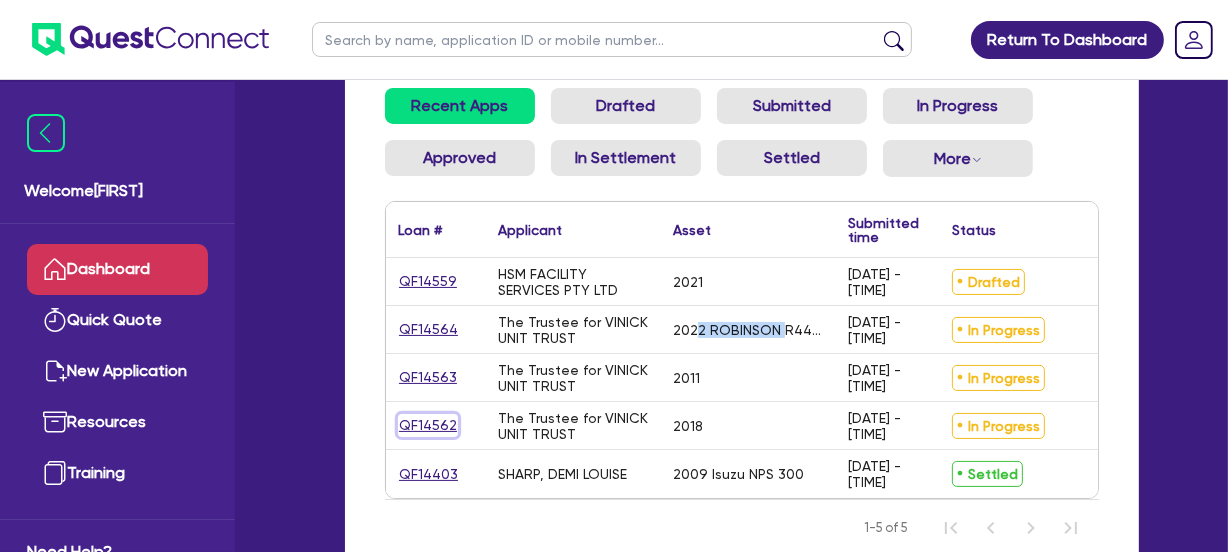 click on "QF14562" at bounding box center [428, 425] 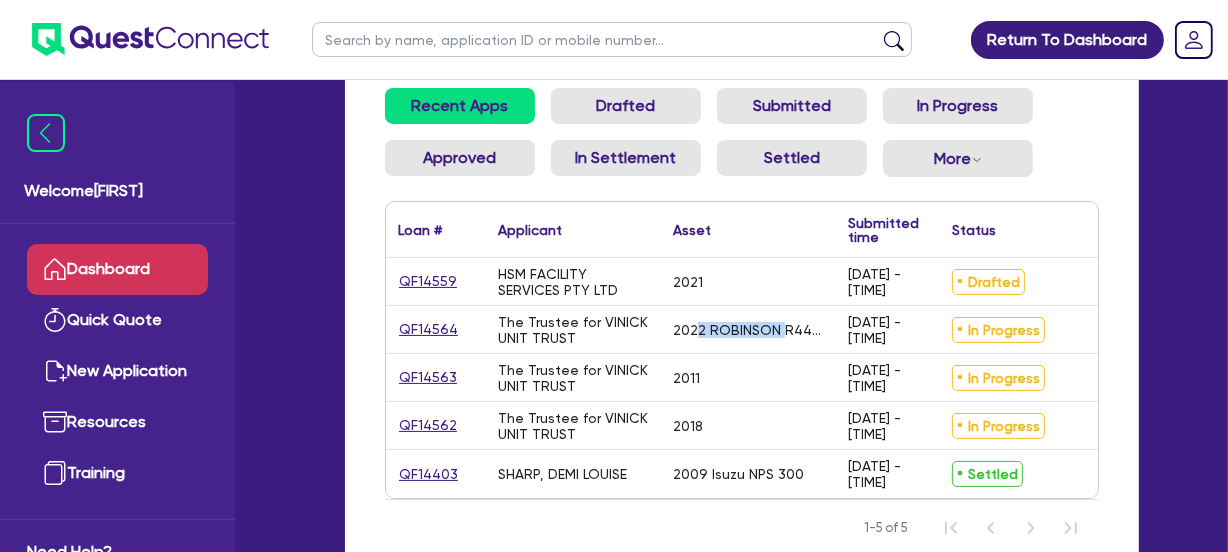 scroll, scrollTop: 0, scrollLeft: 0, axis: both 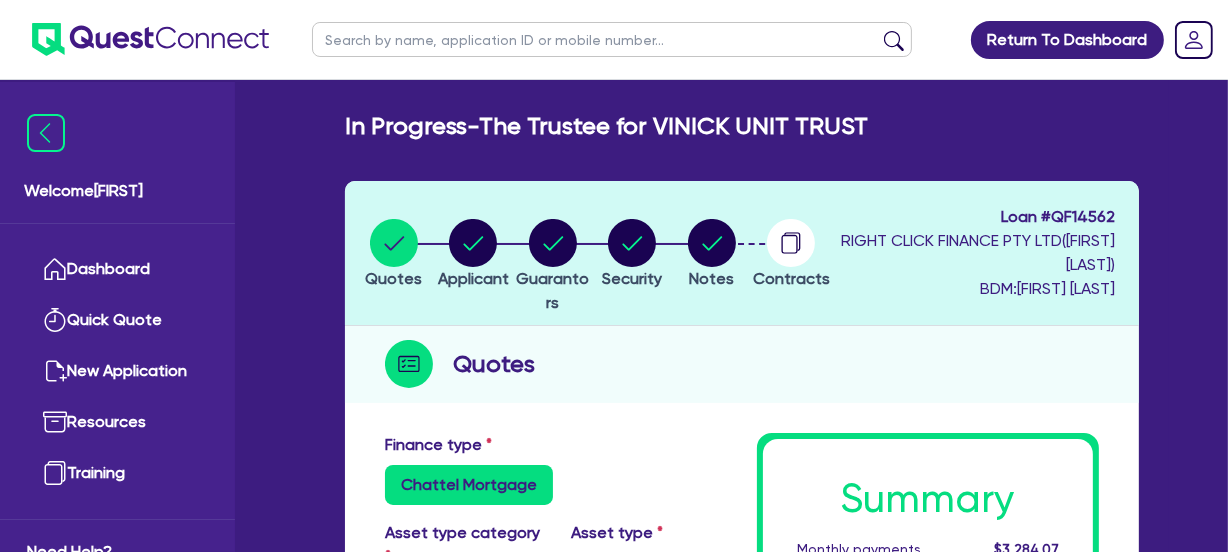 click on "Notes" at bounding box center [712, 253] 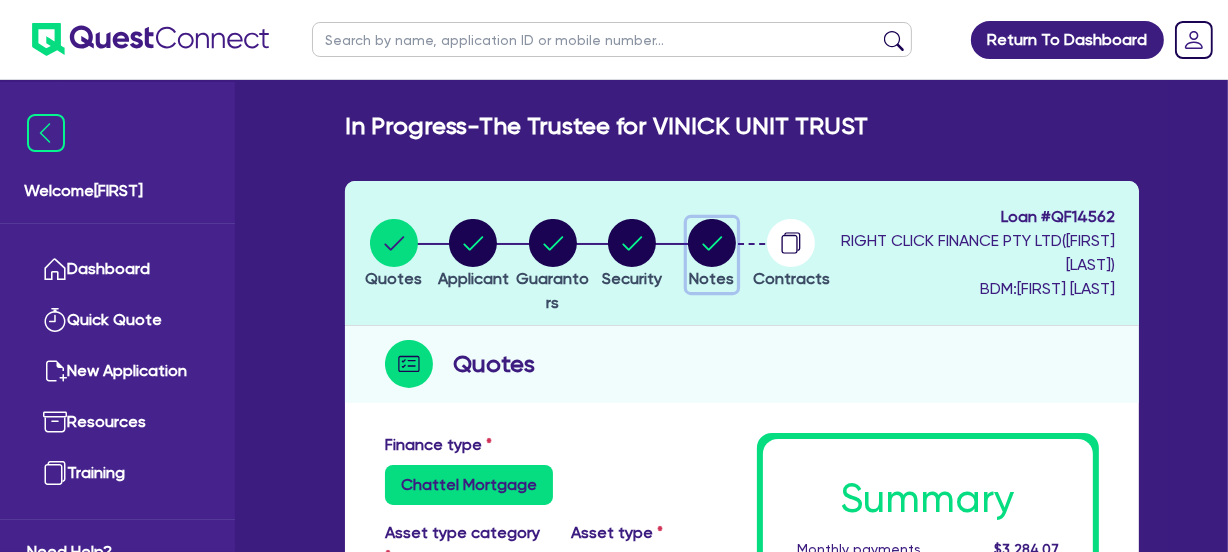 click at bounding box center [712, 243] 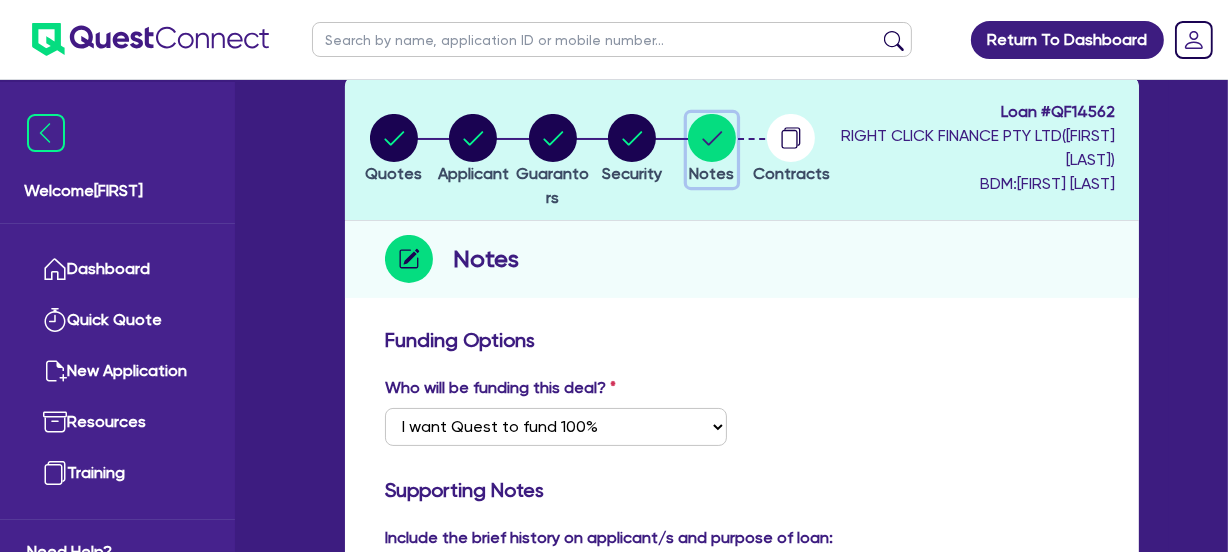 scroll, scrollTop: 0, scrollLeft: 0, axis: both 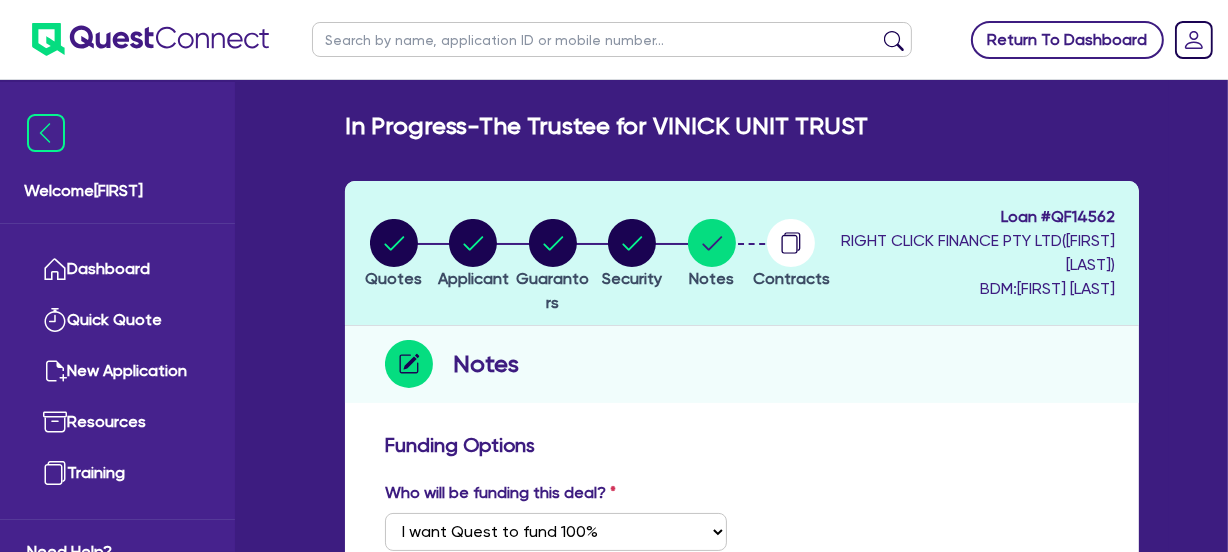click on "Return To Dashboard" at bounding box center [1067, 40] 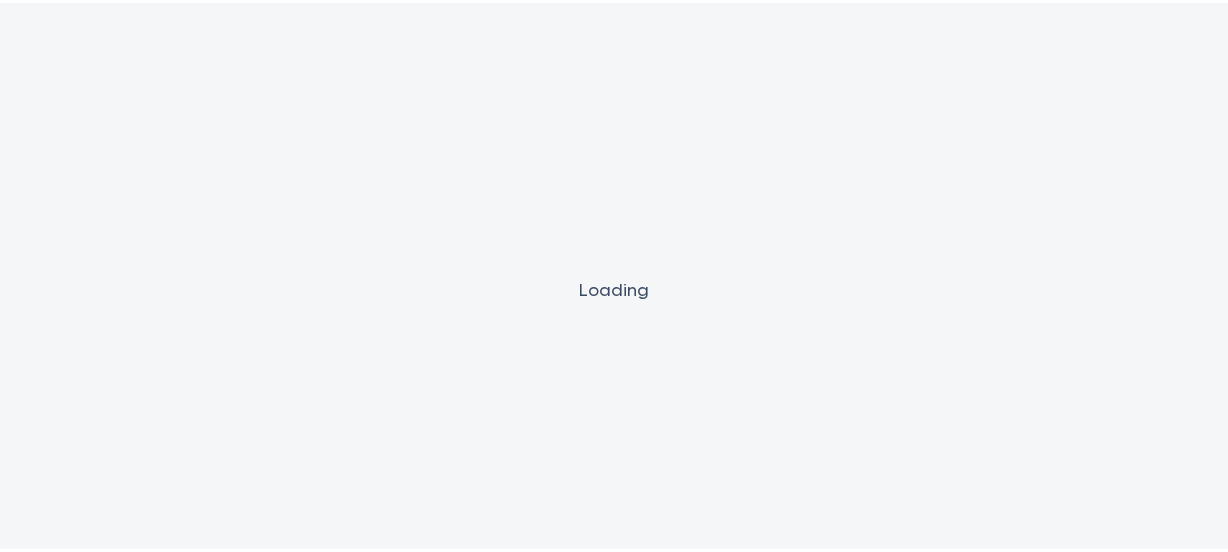 scroll, scrollTop: 0, scrollLeft: 0, axis: both 